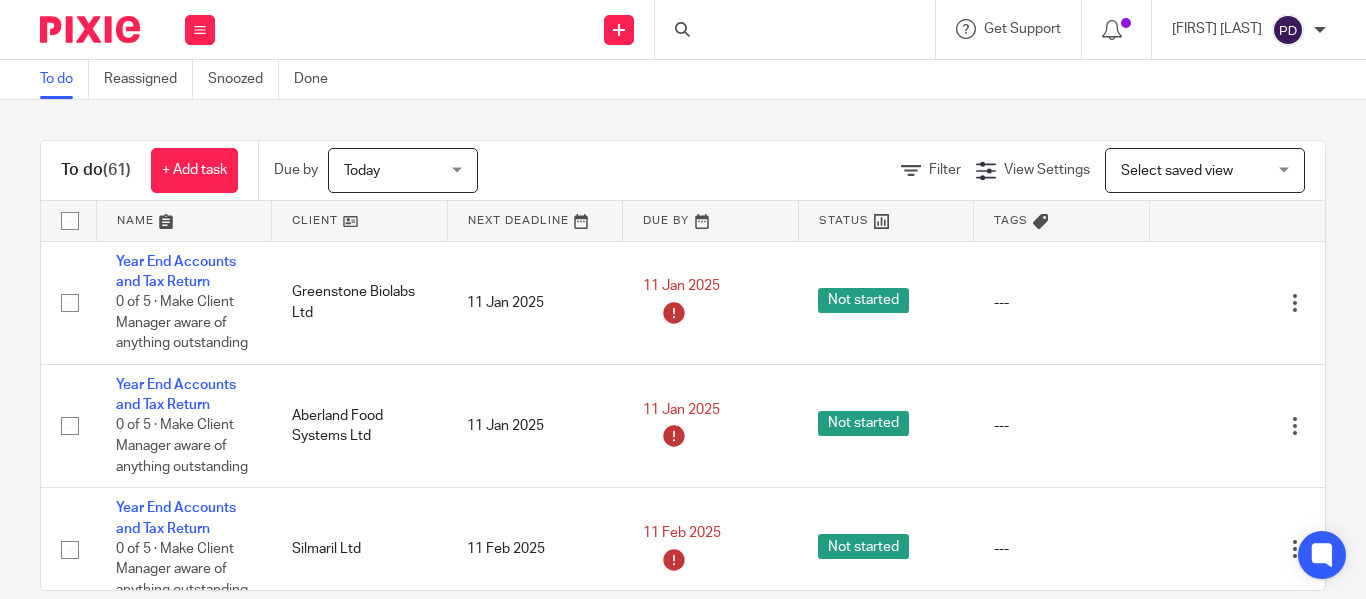 scroll, scrollTop: 0, scrollLeft: 0, axis: both 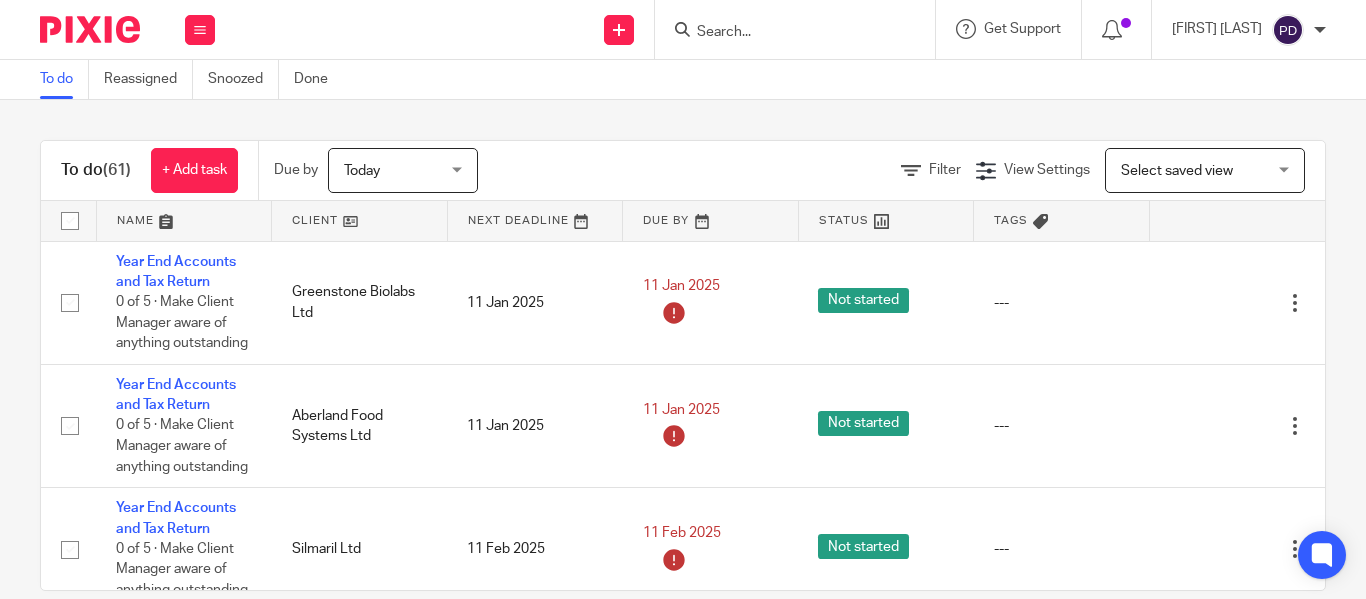 click at bounding box center (785, 33) 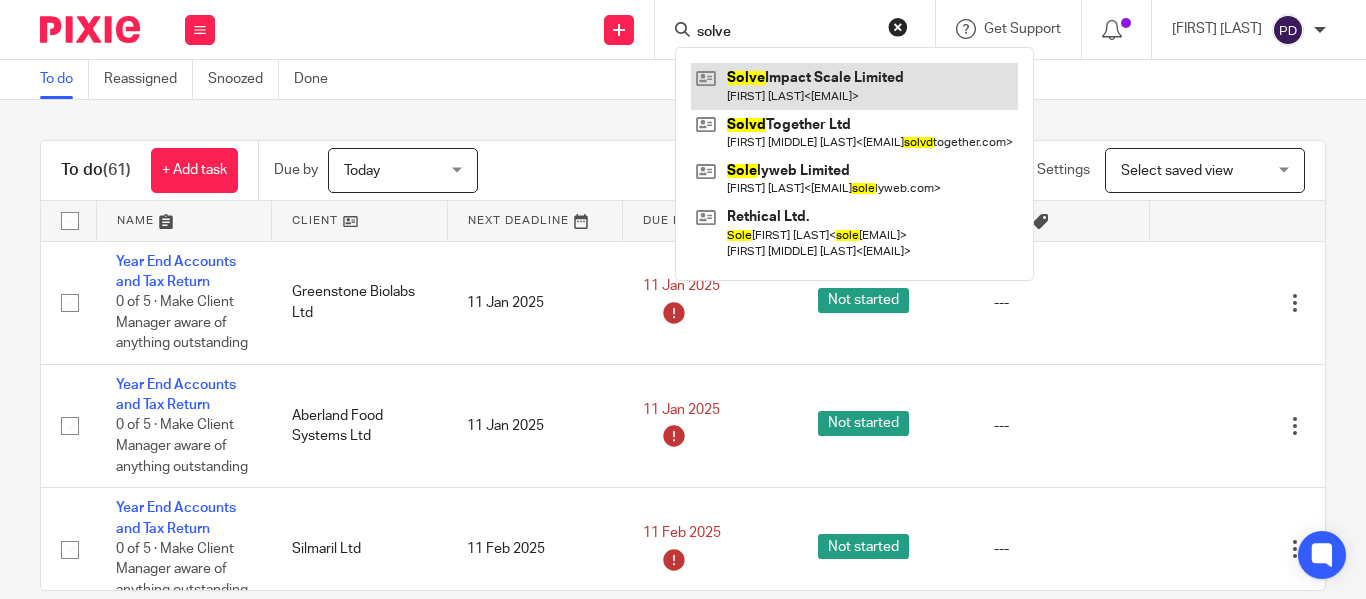 type on "solve" 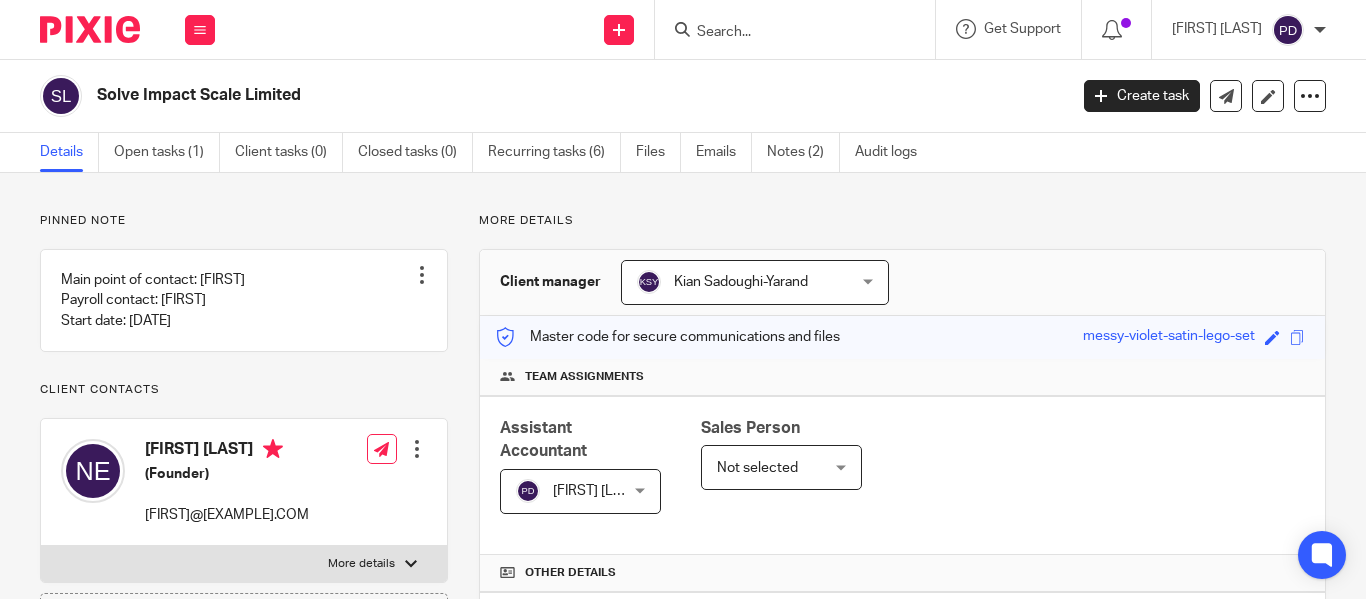 scroll, scrollTop: 0, scrollLeft: 0, axis: both 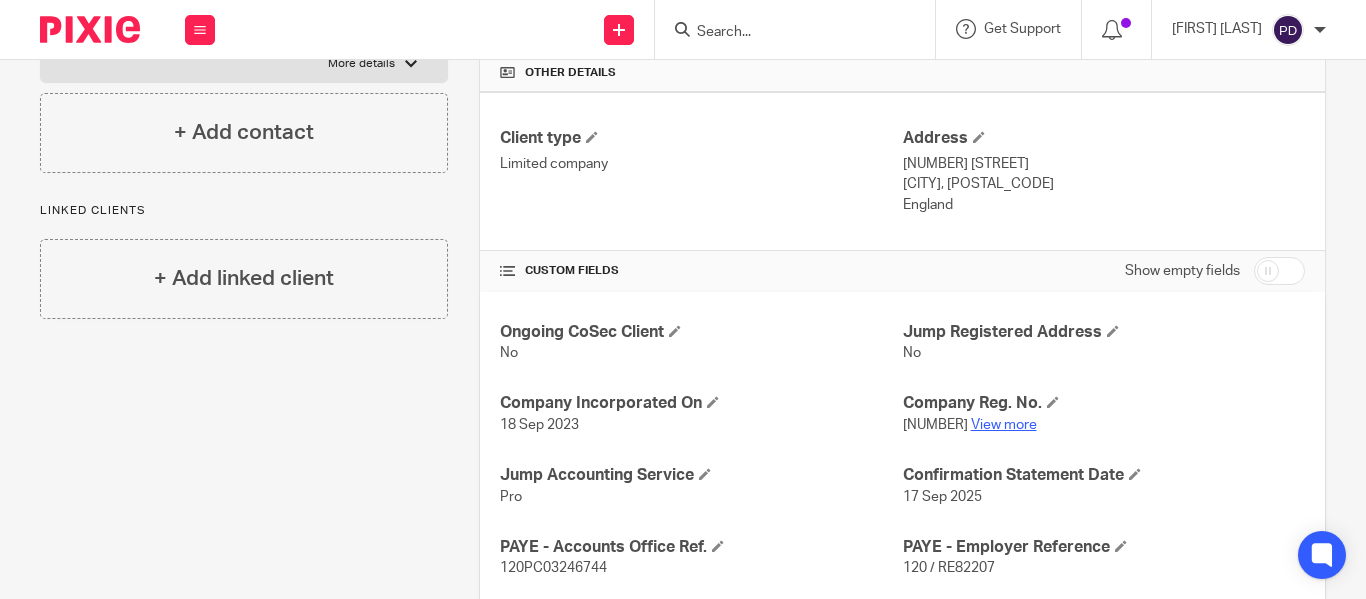 click on "View more" at bounding box center [1004, 425] 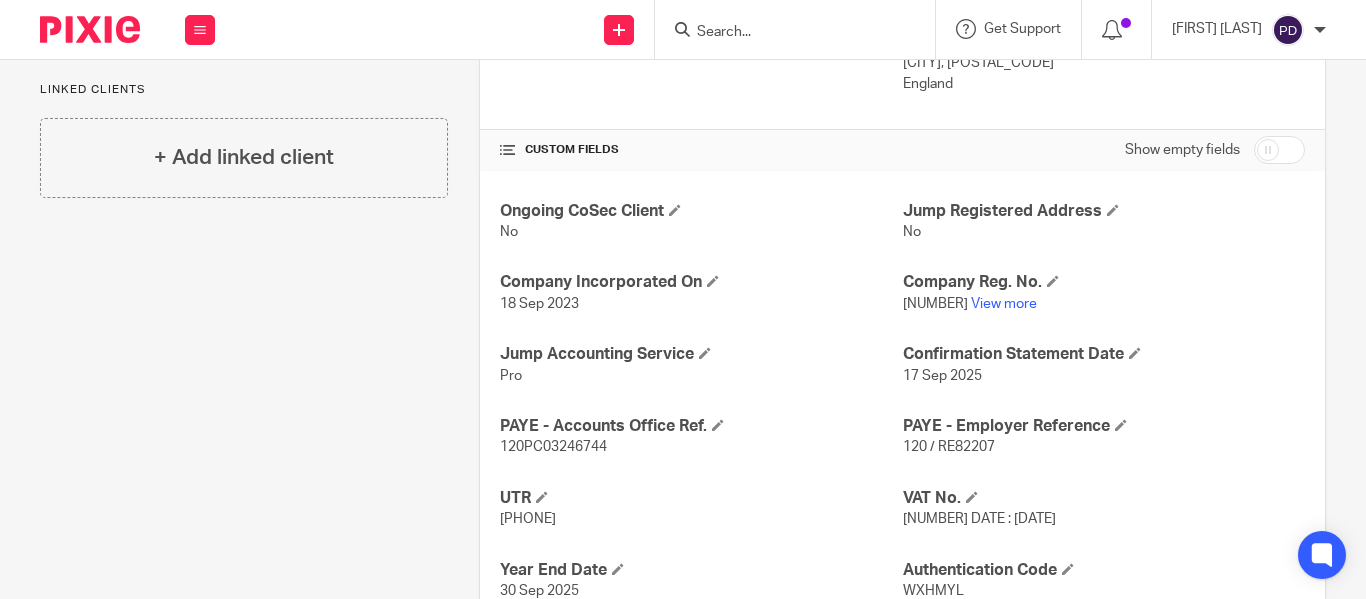 scroll, scrollTop: 800, scrollLeft: 0, axis: vertical 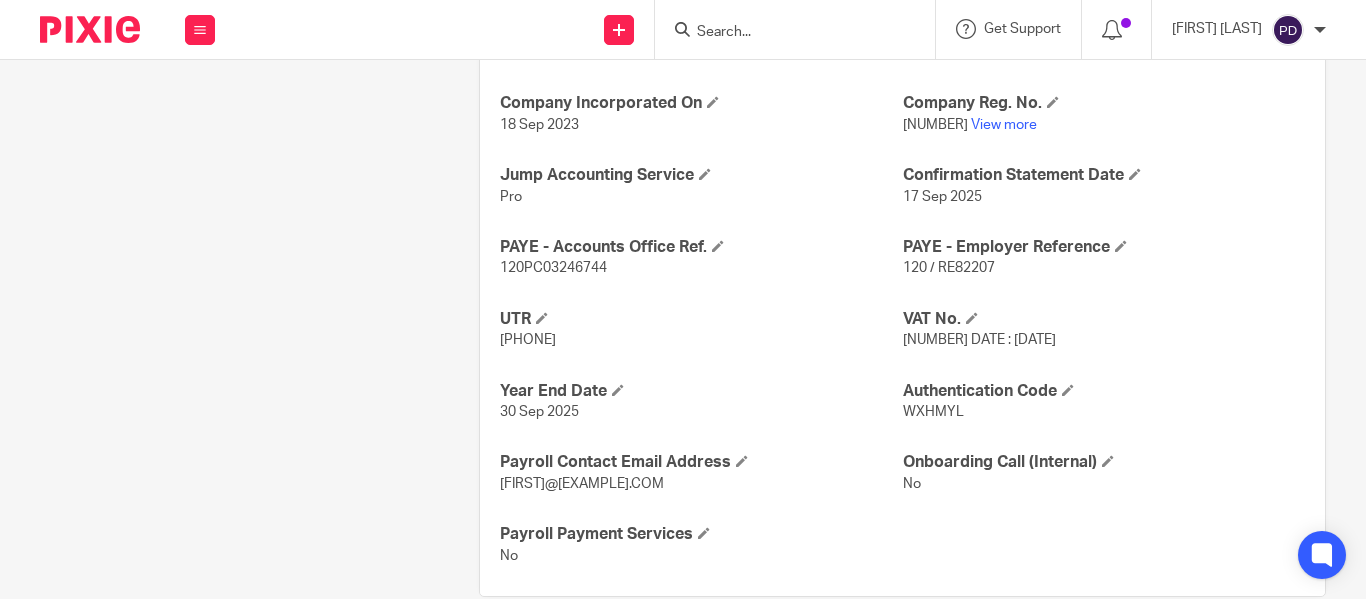 click on "15144498" at bounding box center [935, 125] 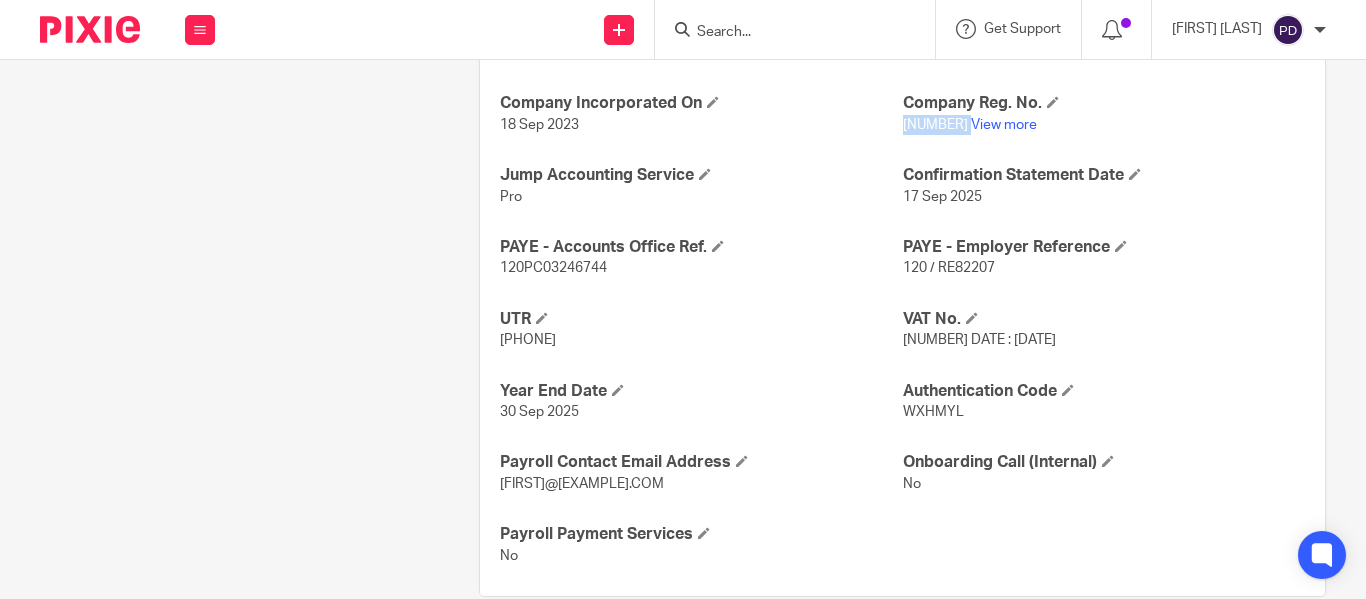 click on "15144498" at bounding box center (935, 125) 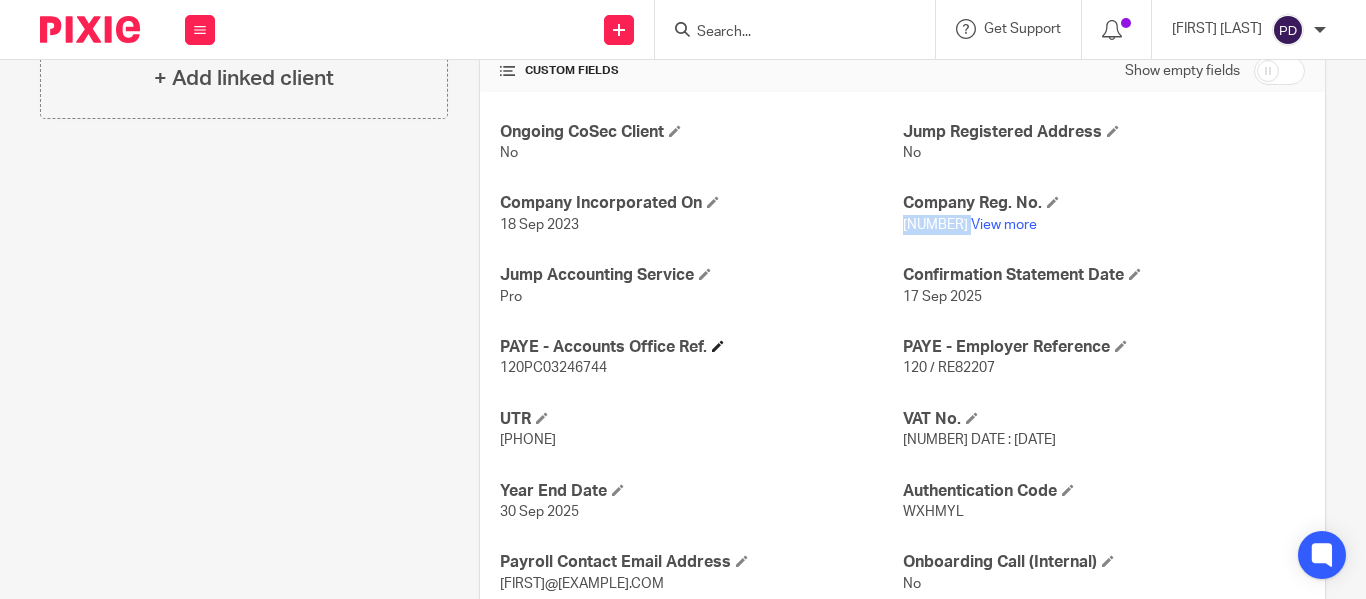 scroll, scrollTop: 838, scrollLeft: 0, axis: vertical 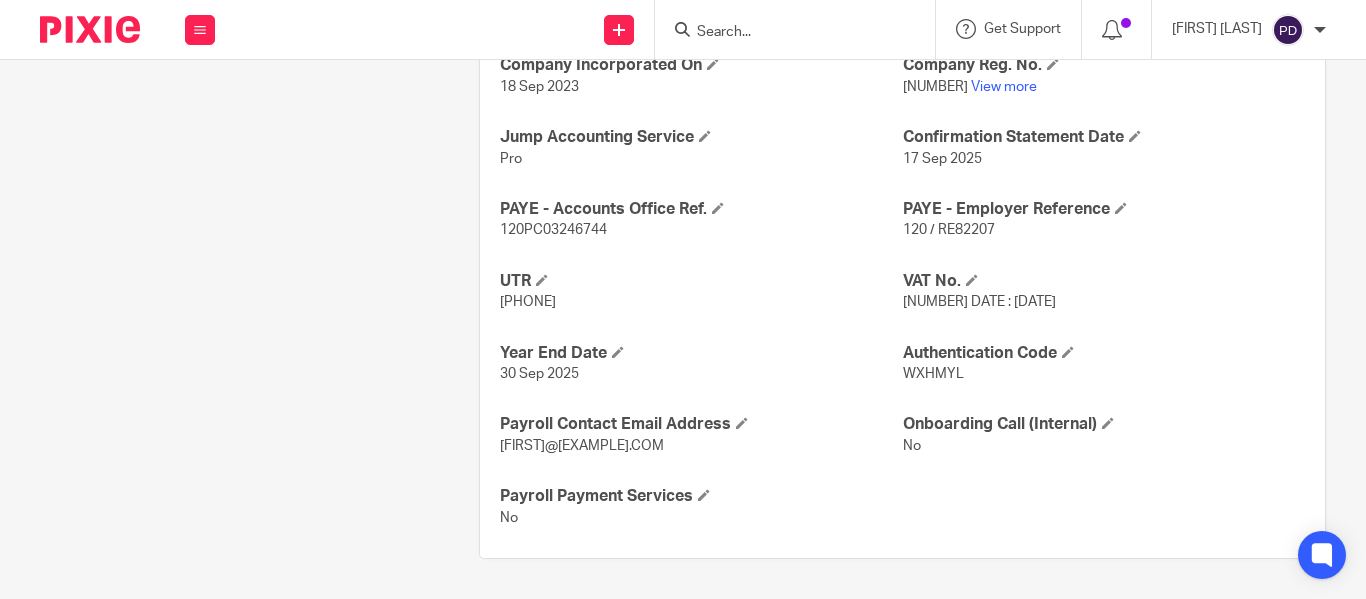 click on "WXHMYL" at bounding box center [1104, 374] 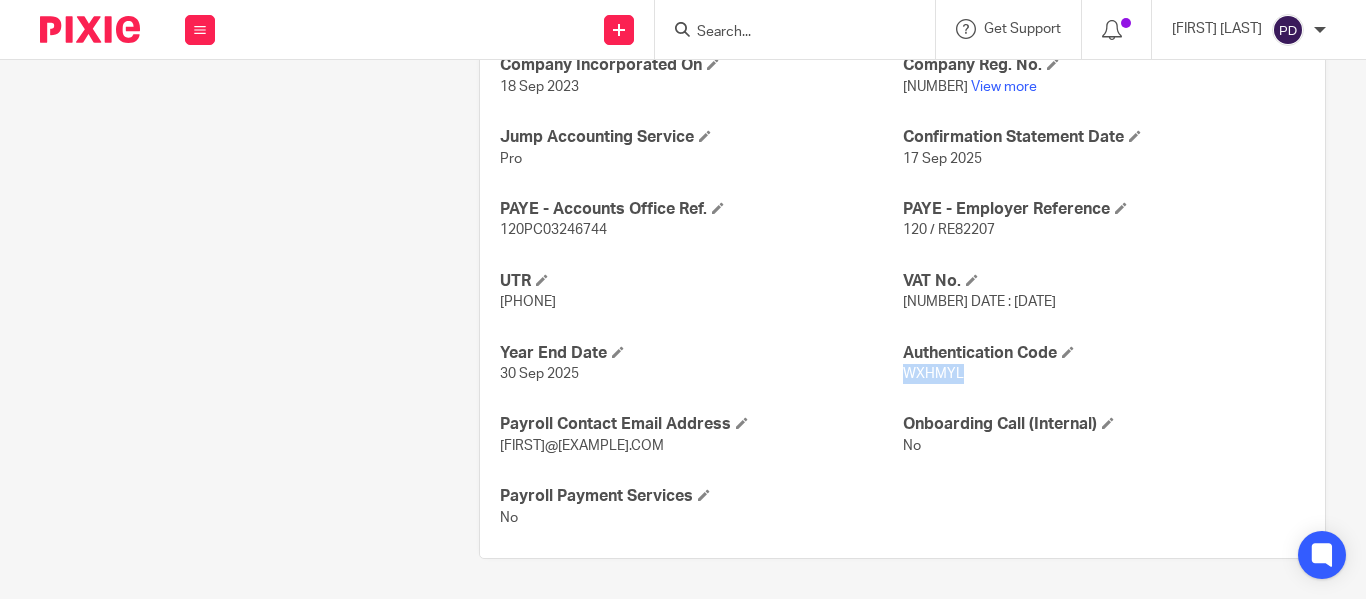 click on "WXHMYL" at bounding box center (1104, 374) 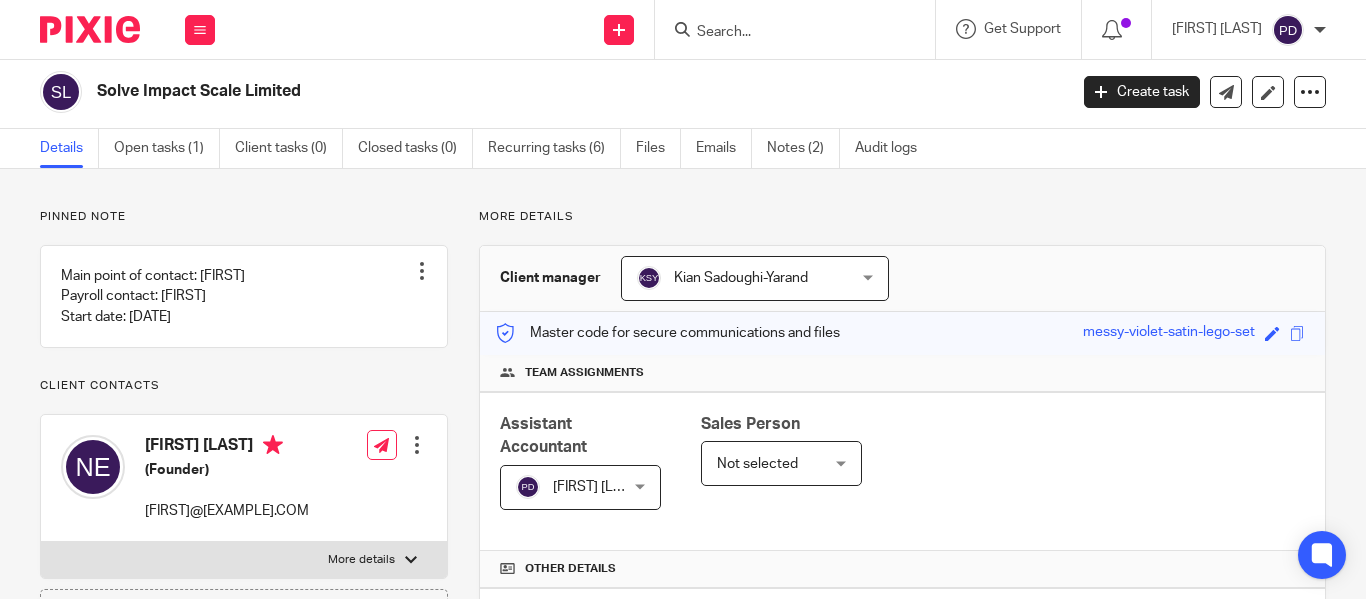 scroll, scrollTop: 0, scrollLeft: 0, axis: both 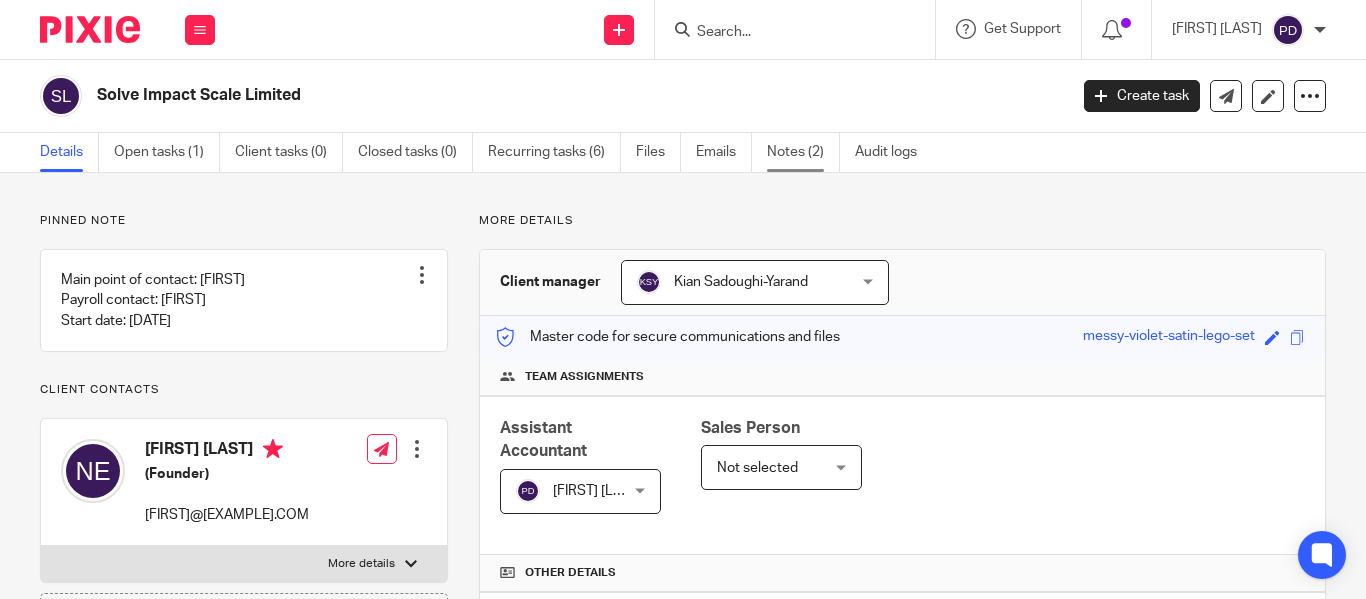 click on "Notes (2)" at bounding box center [803, 152] 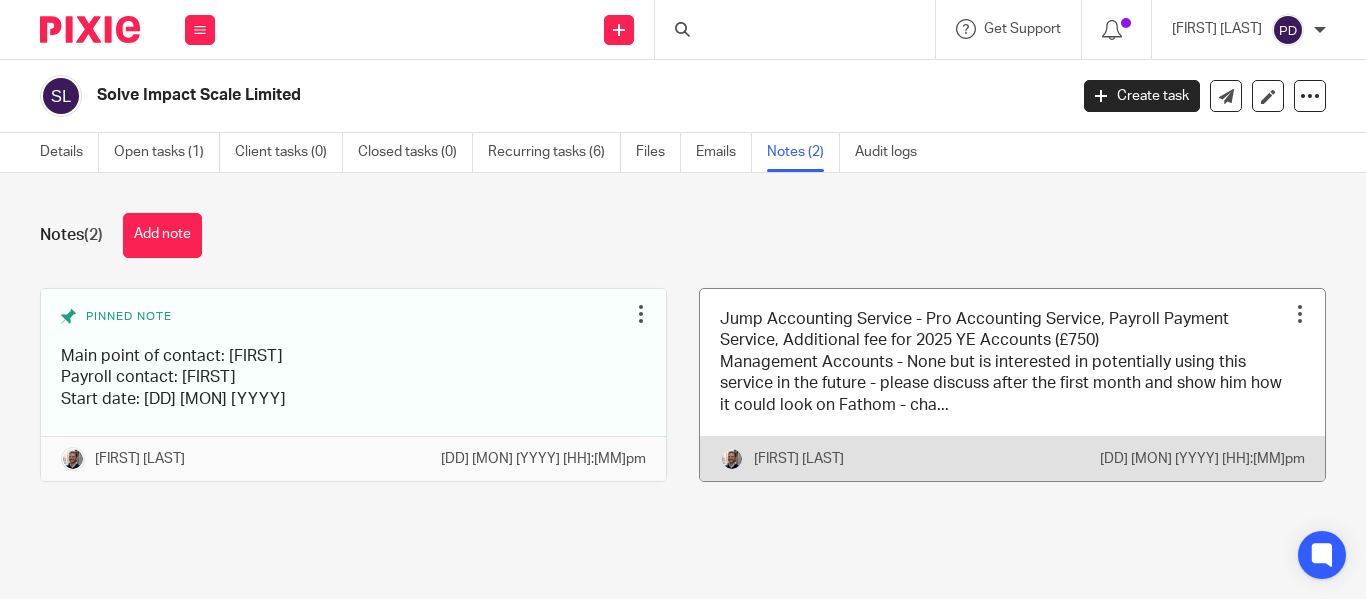 scroll, scrollTop: 0, scrollLeft: 0, axis: both 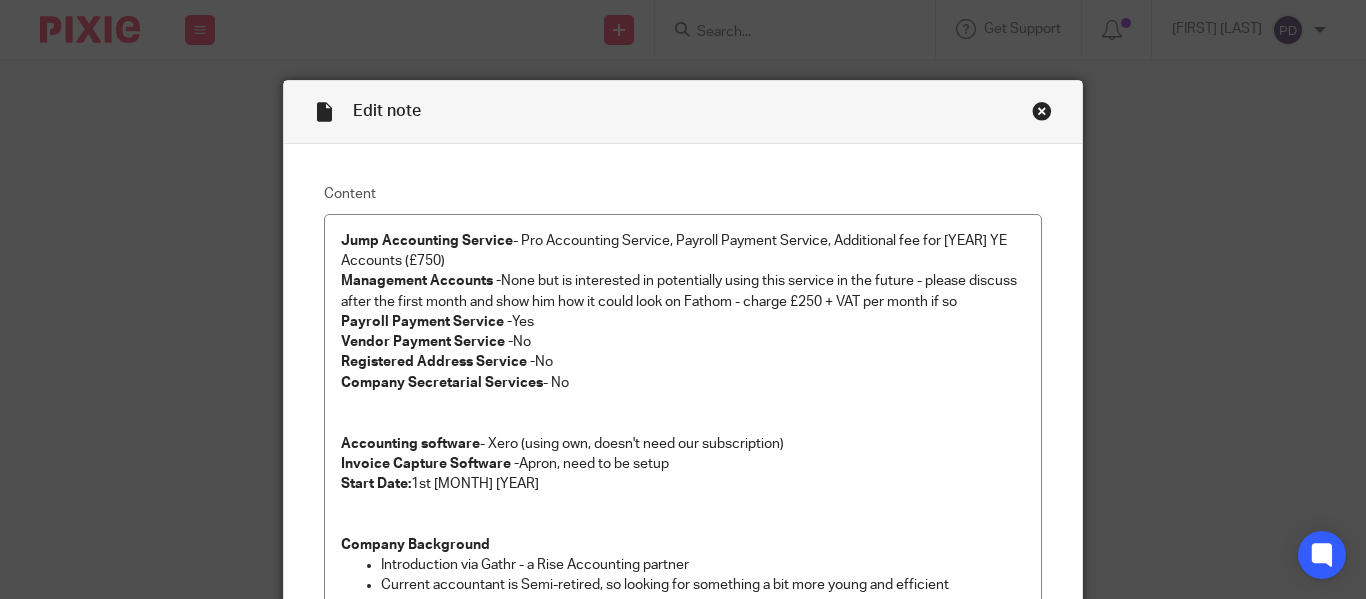 click at bounding box center (1042, 111) 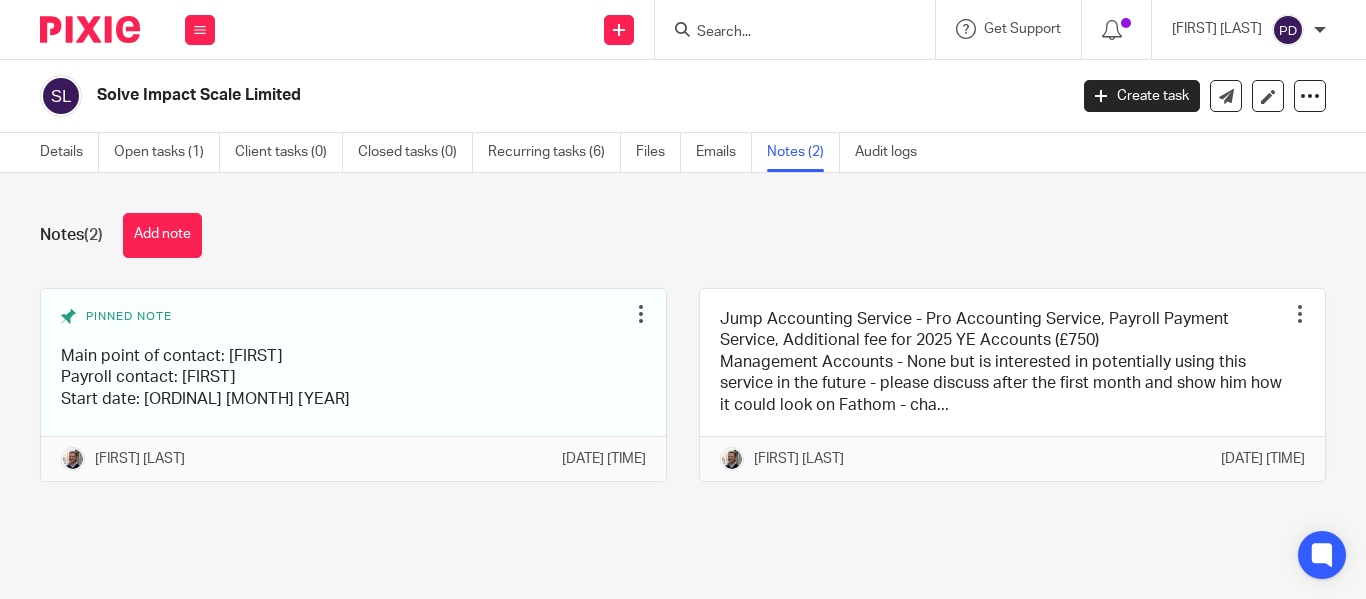 scroll, scrollTop: 0, scrollLeft: 0, axis: both 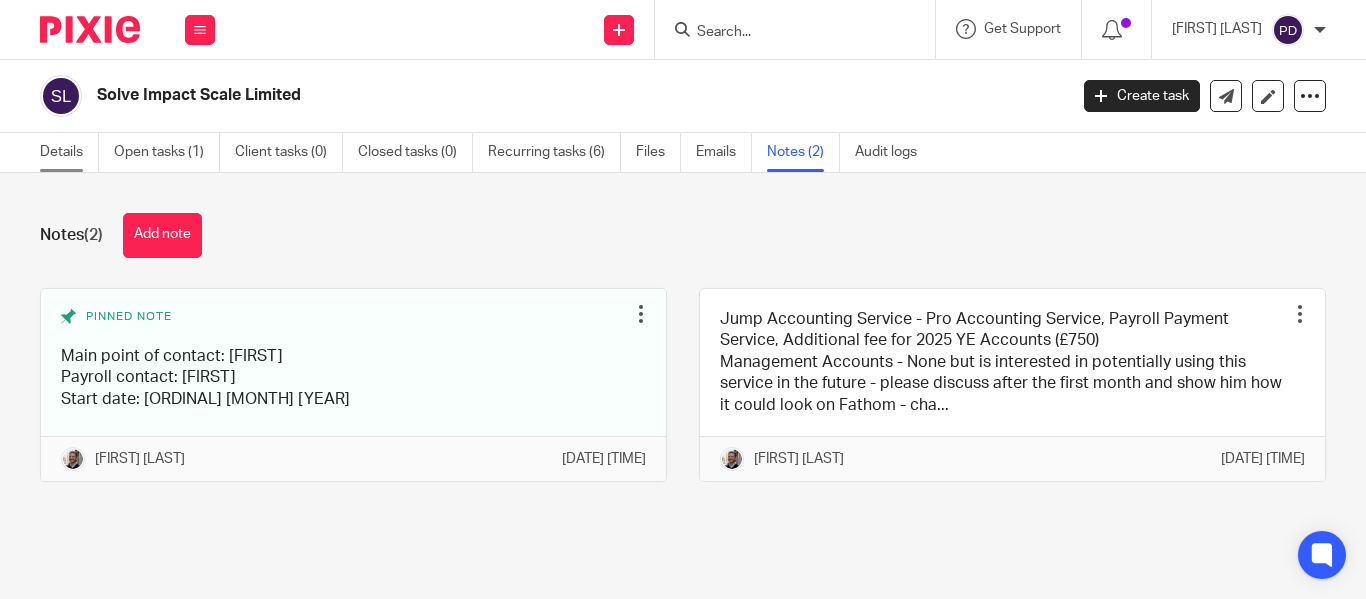 click on "Details" at bounding box center (69, 152) 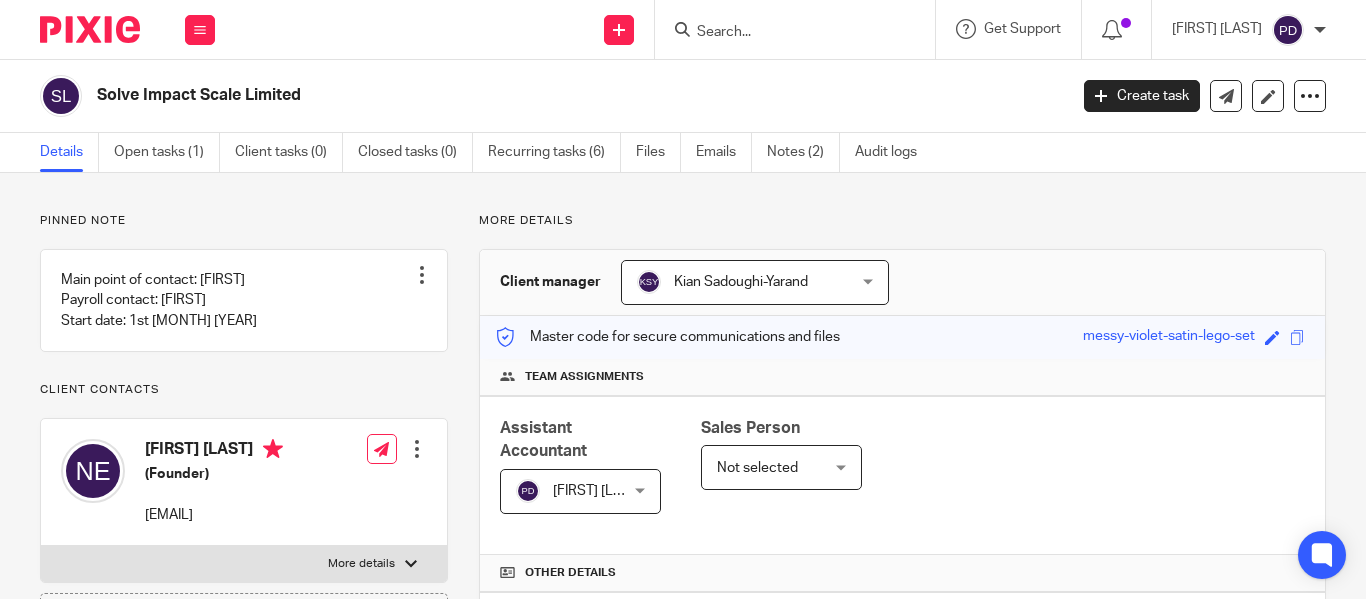 scroll, scrollTop: 0, scrollLeft: 0, axis: both 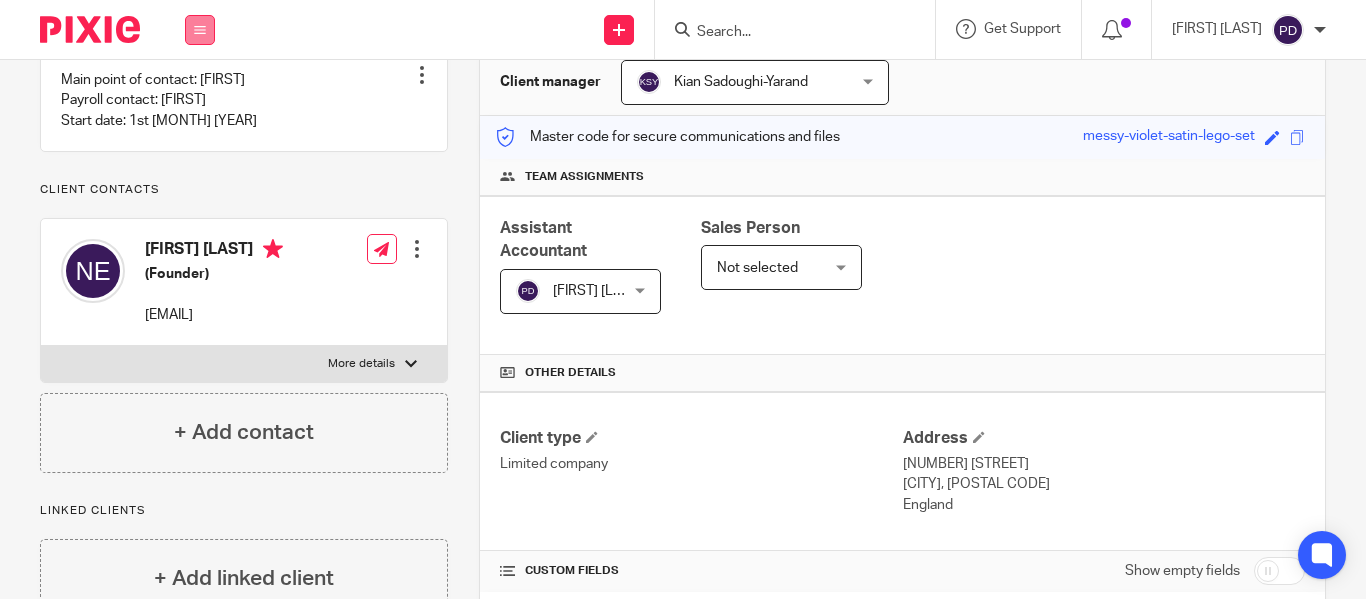 click at bounding box center (200, 30) 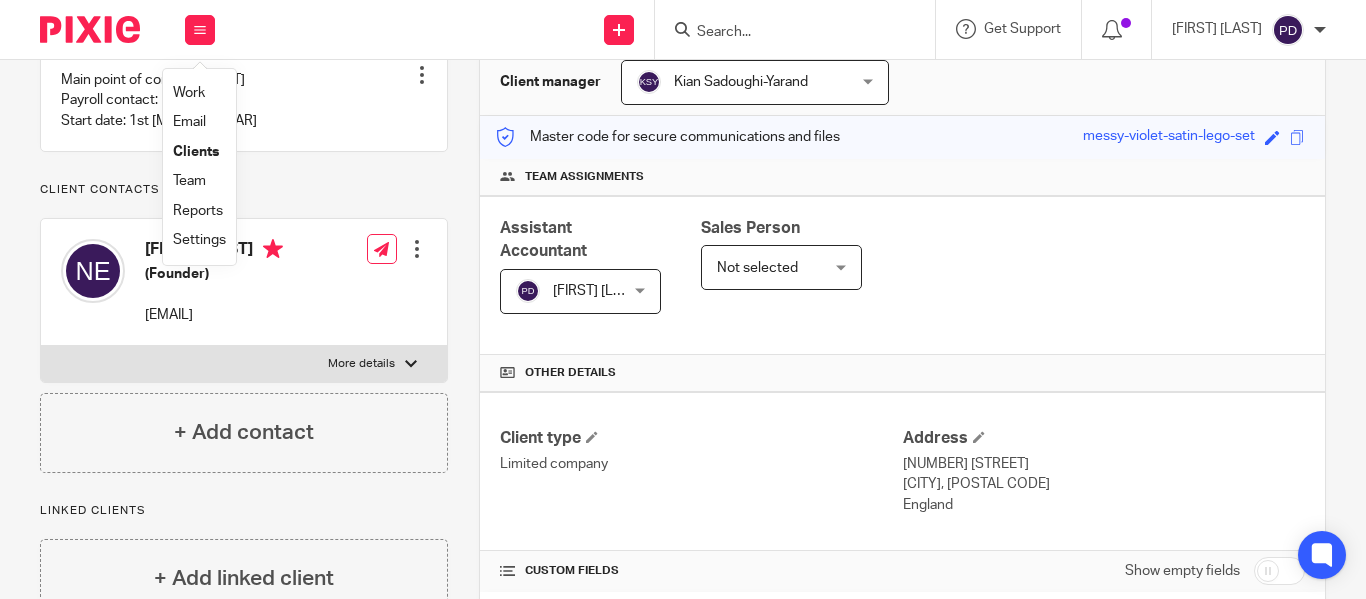 click on "Clients" at bounding box center (196, 152) 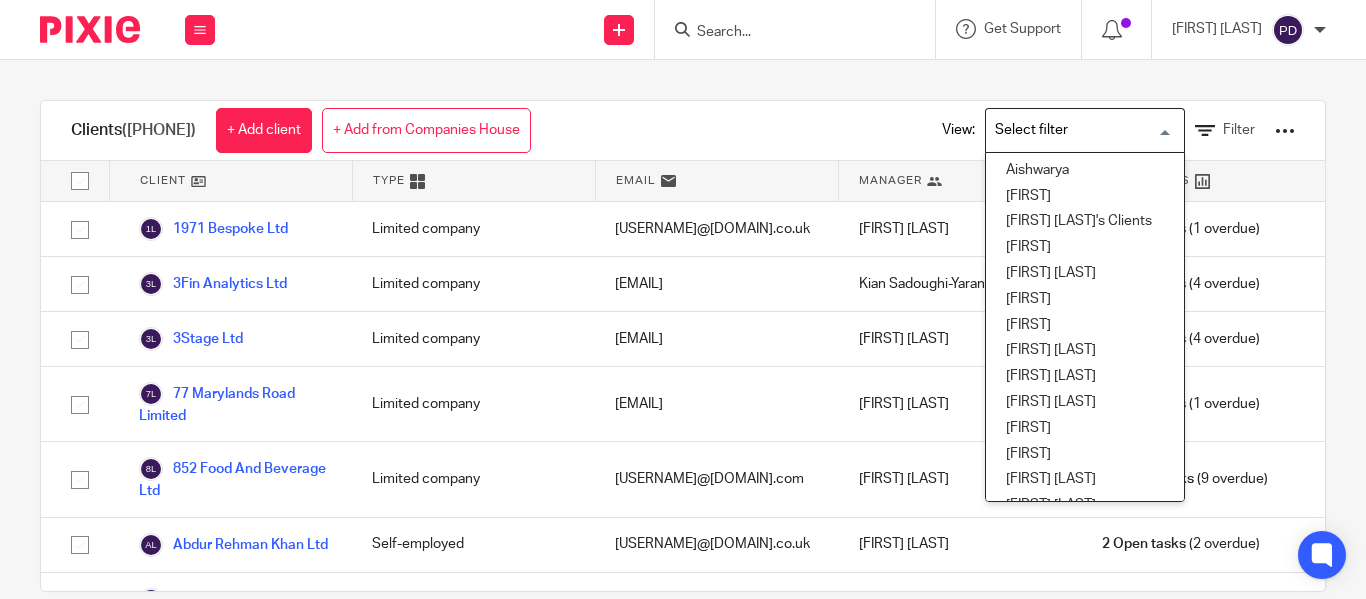 scroll, scrollTop: 0, scrollLeft: 0, axis: both 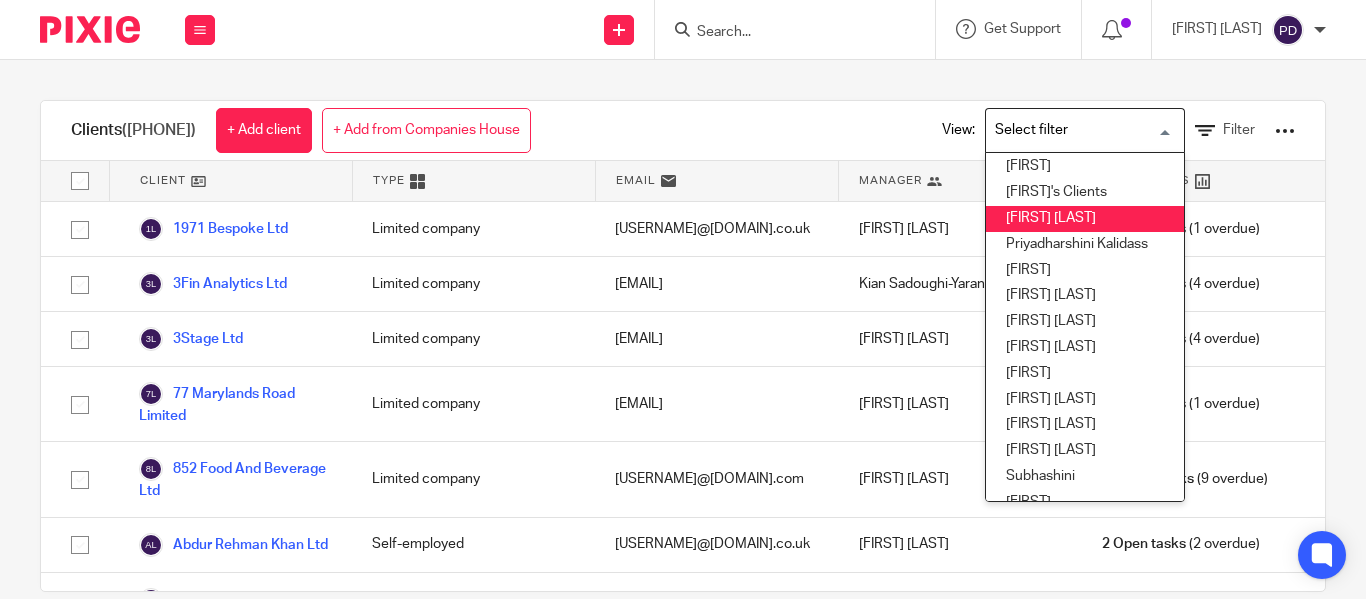 click on "[FIRST] [LAST]" at bounding box center (1085, 219) 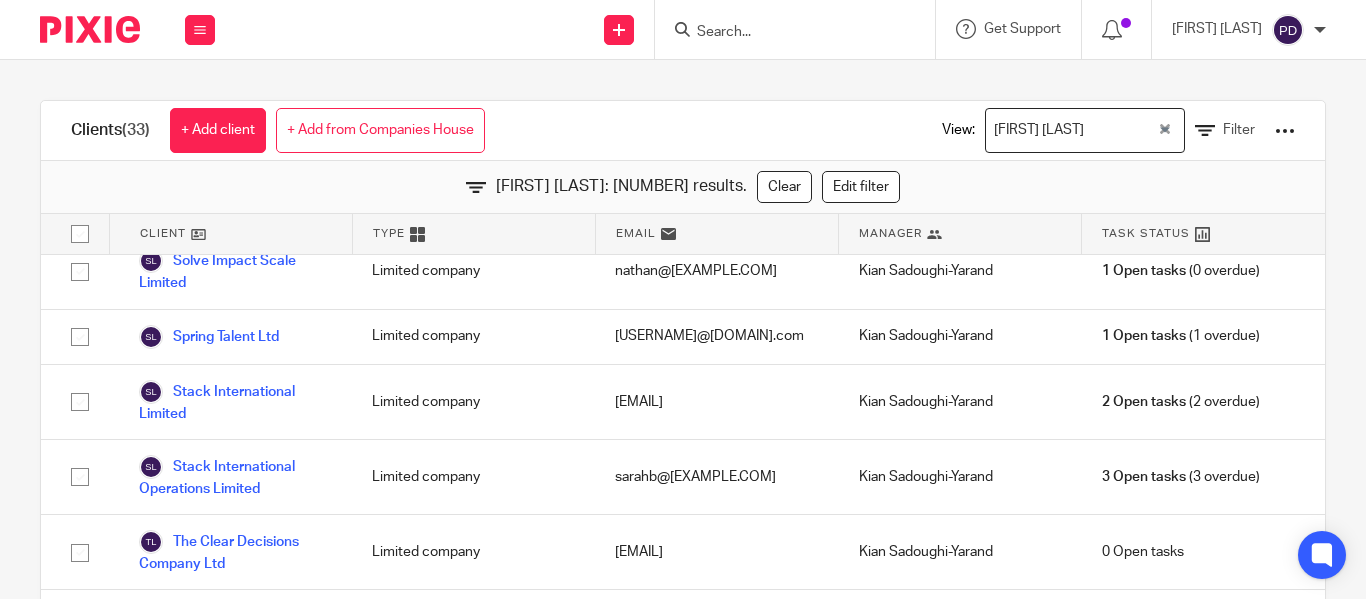 scroll, scrollTop: 1645, scrollLeft: 0, axis: vertical 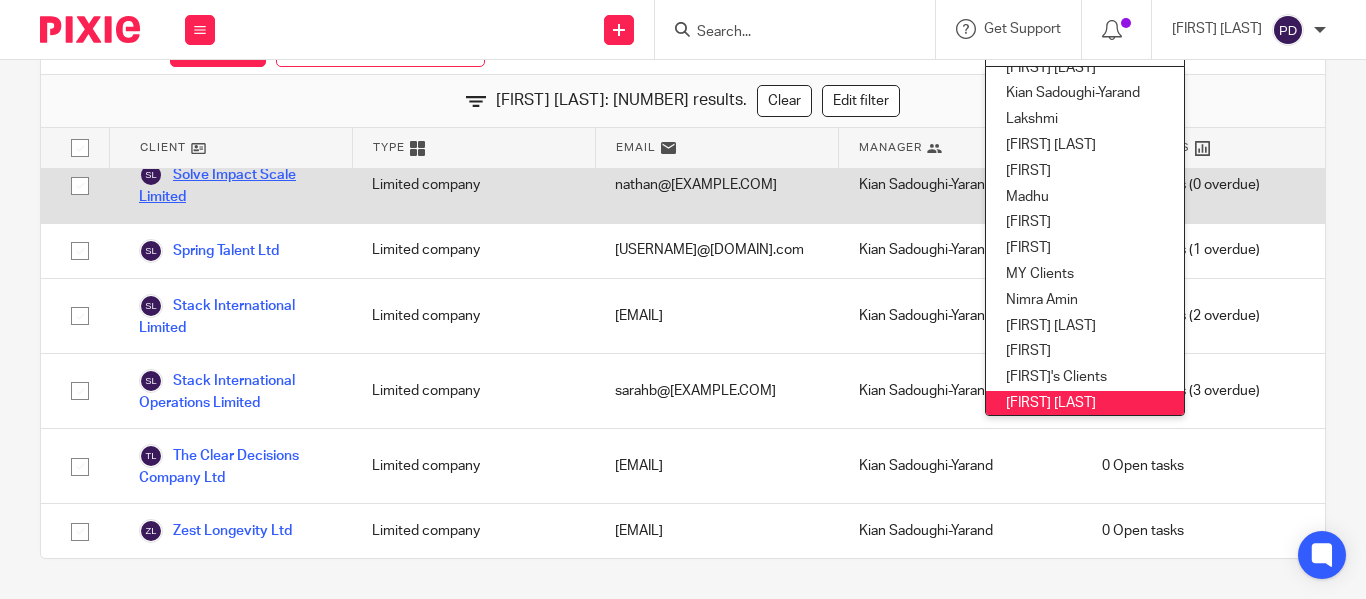 click on "Solve Impact Scale Limited" at bounding box center (235, 185) 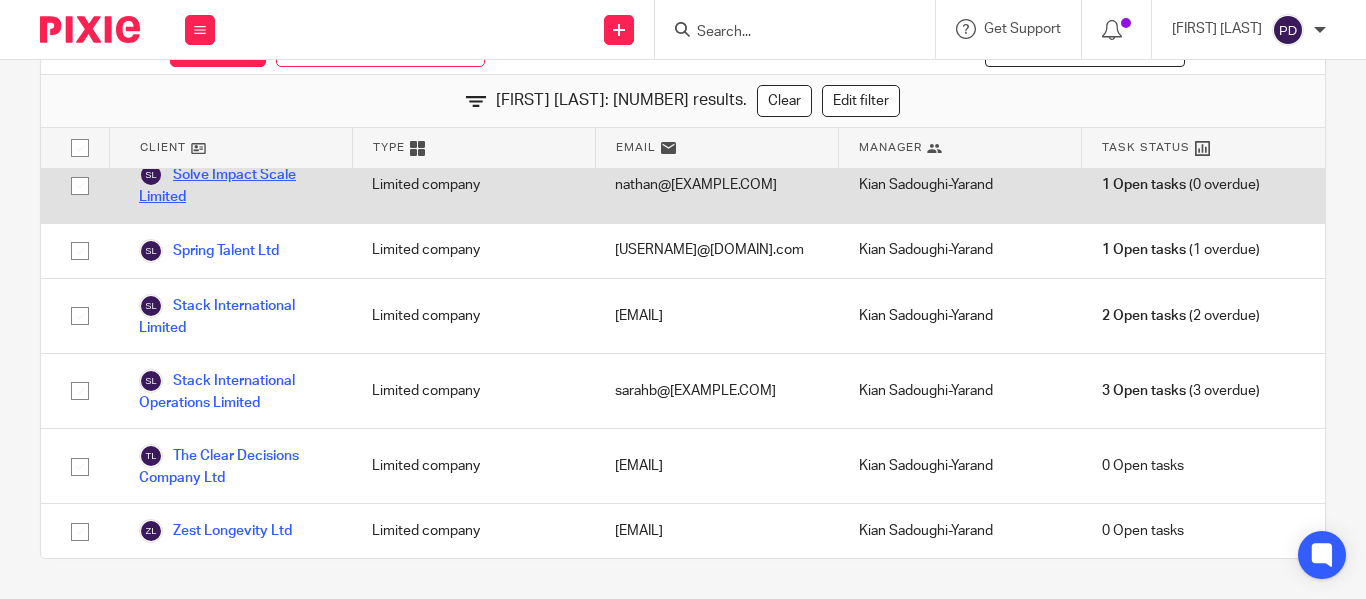 click on "Solve Impact Scale Limited" at bounding box center [235, 185] 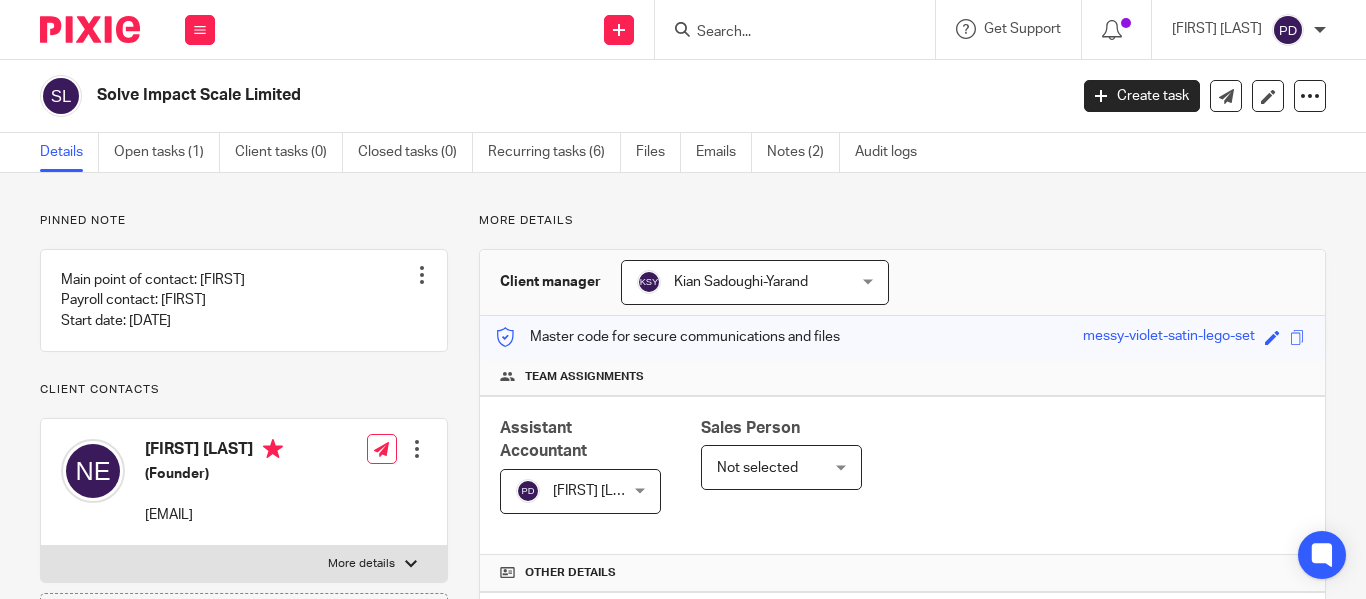 scroll, scrollTop: 0, scrollLeft: 0, axis: both 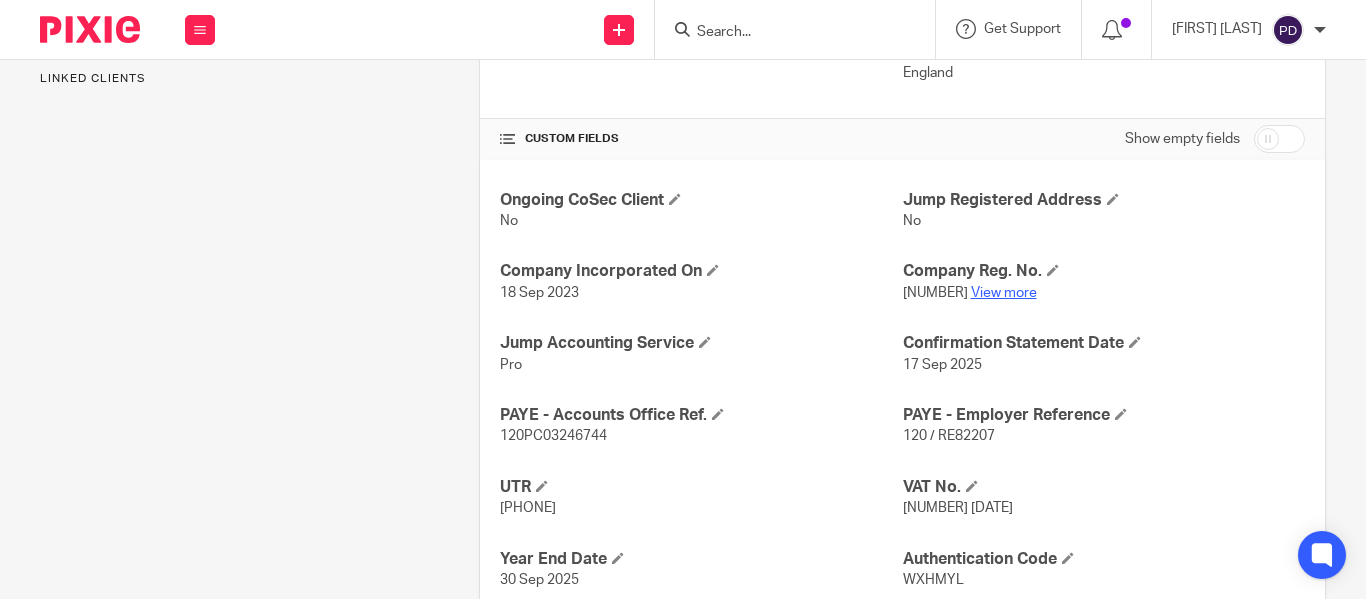 click on "View more" at bounding box center (1004, 293) 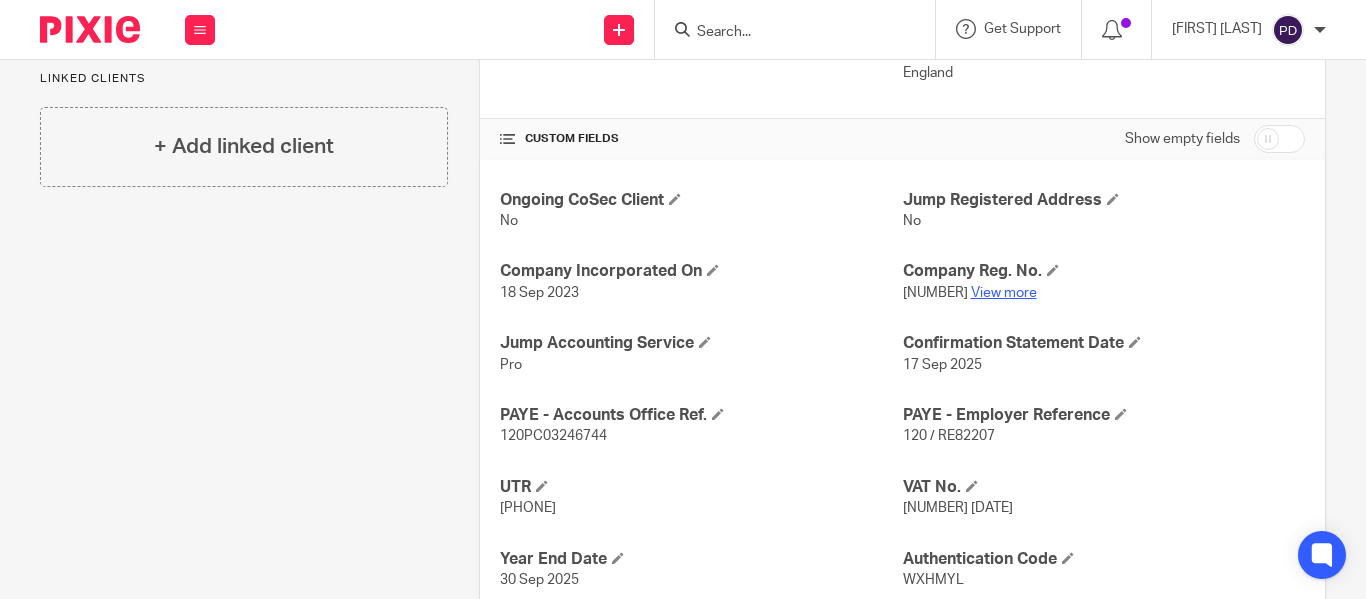 click on "View more" at bounding box center [1004, 293] 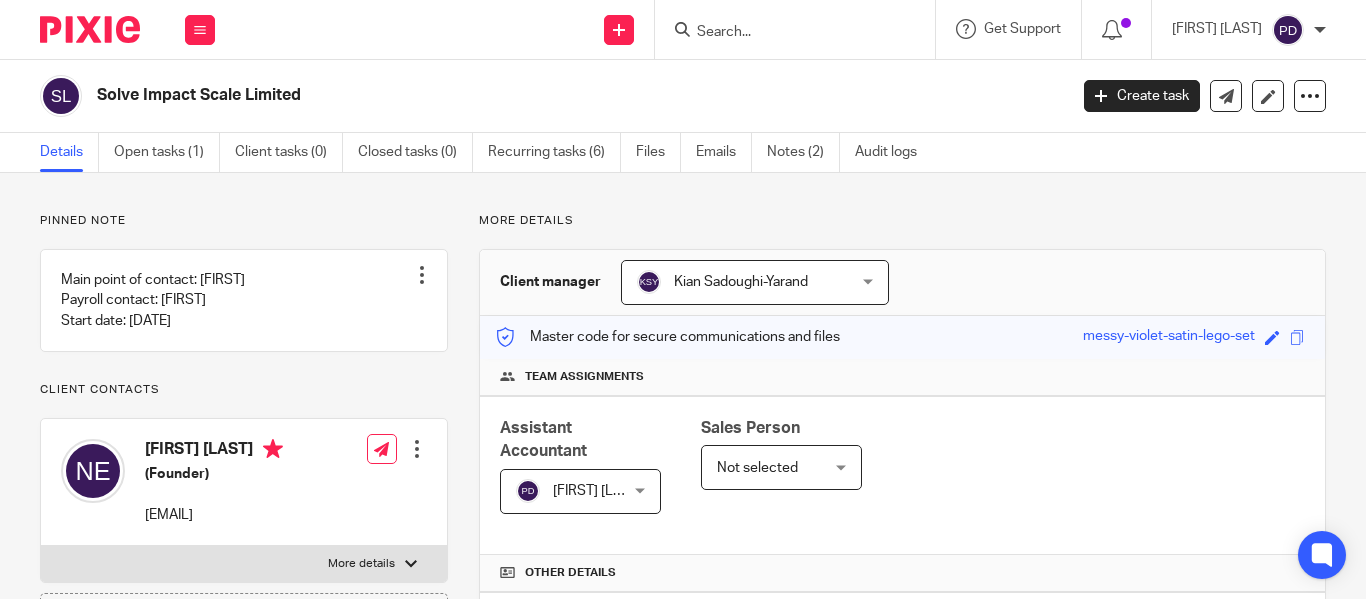 scroll, scrollTop: 0, scrollLeft: 0, axis: both 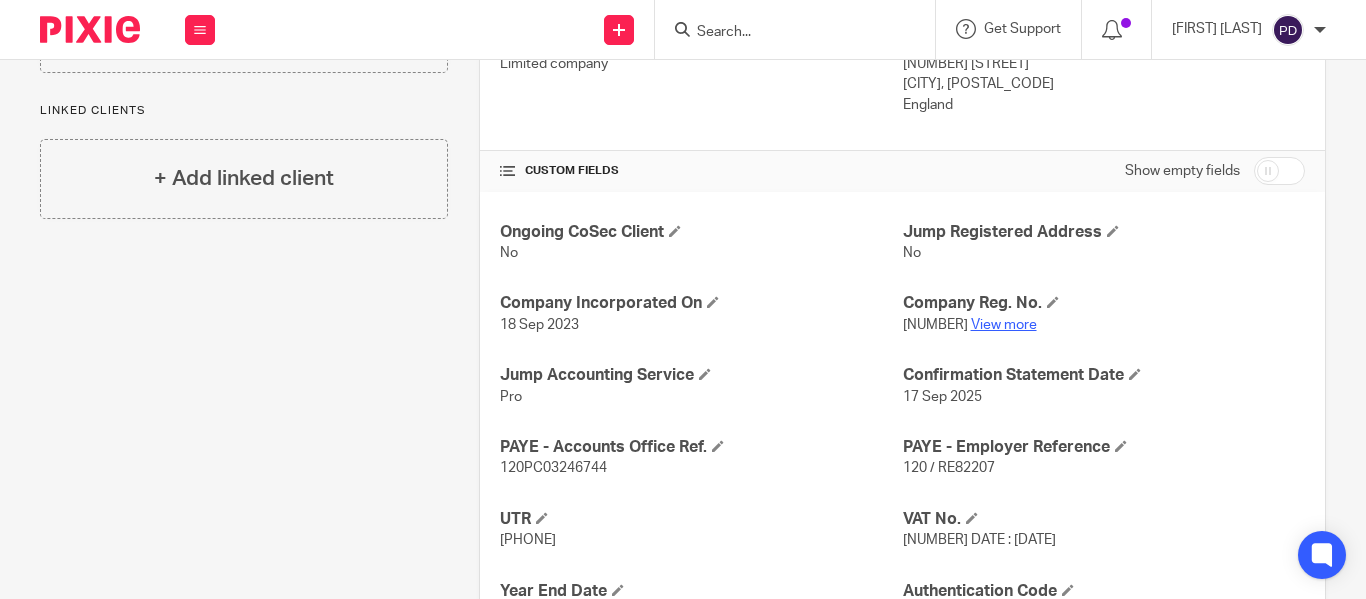 click on "View more" at bounding box center [1004, 325] 